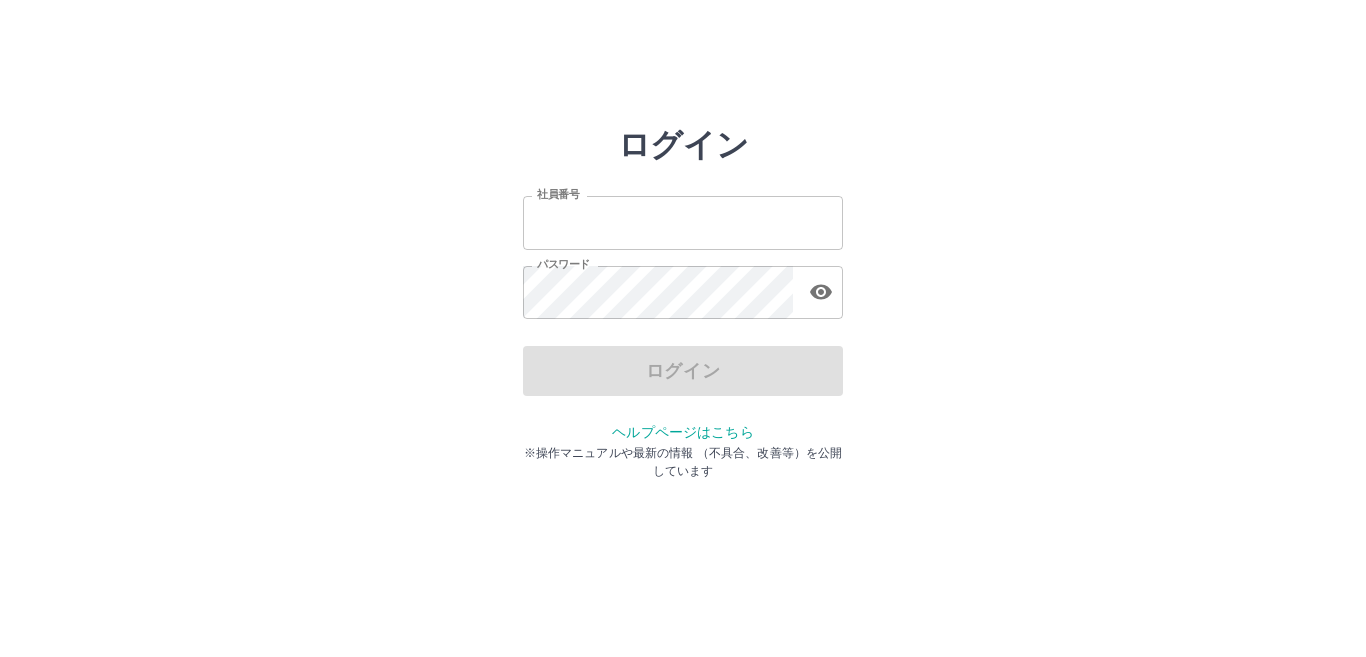 scroll, scrollTop: 0, scrollLeft: 0, axis: both 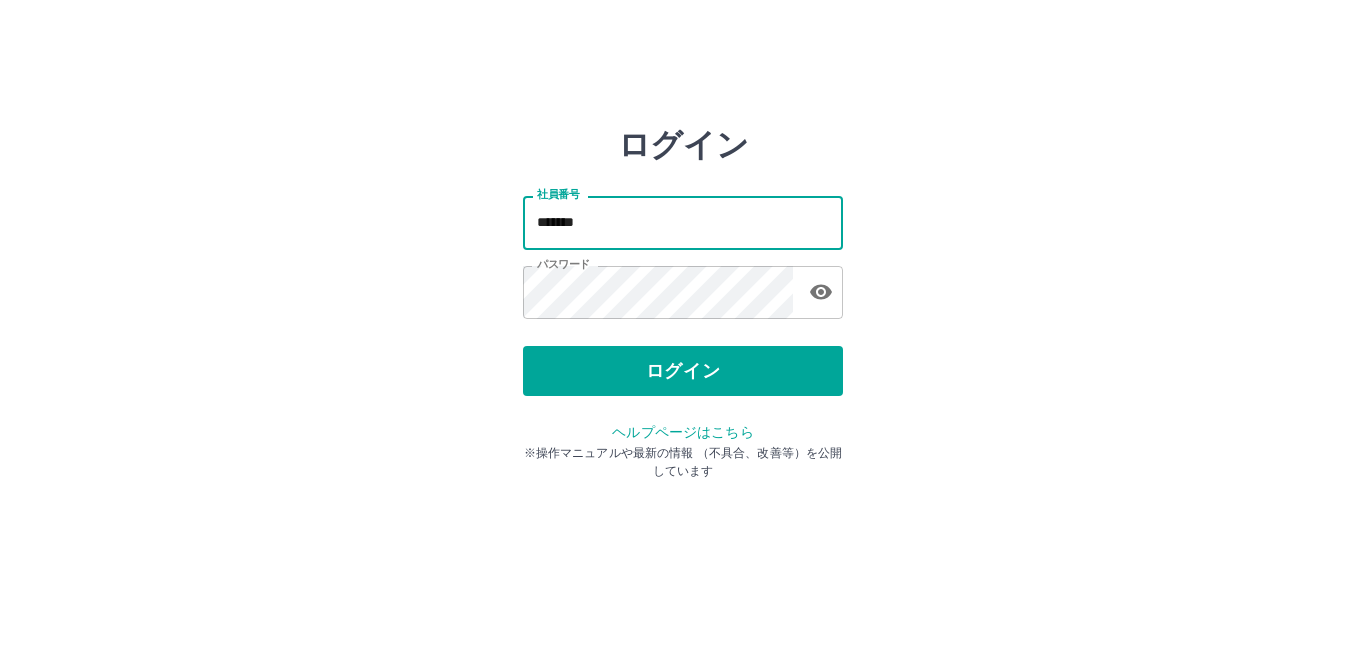 click on "*******" at bounding box center (683, 222) 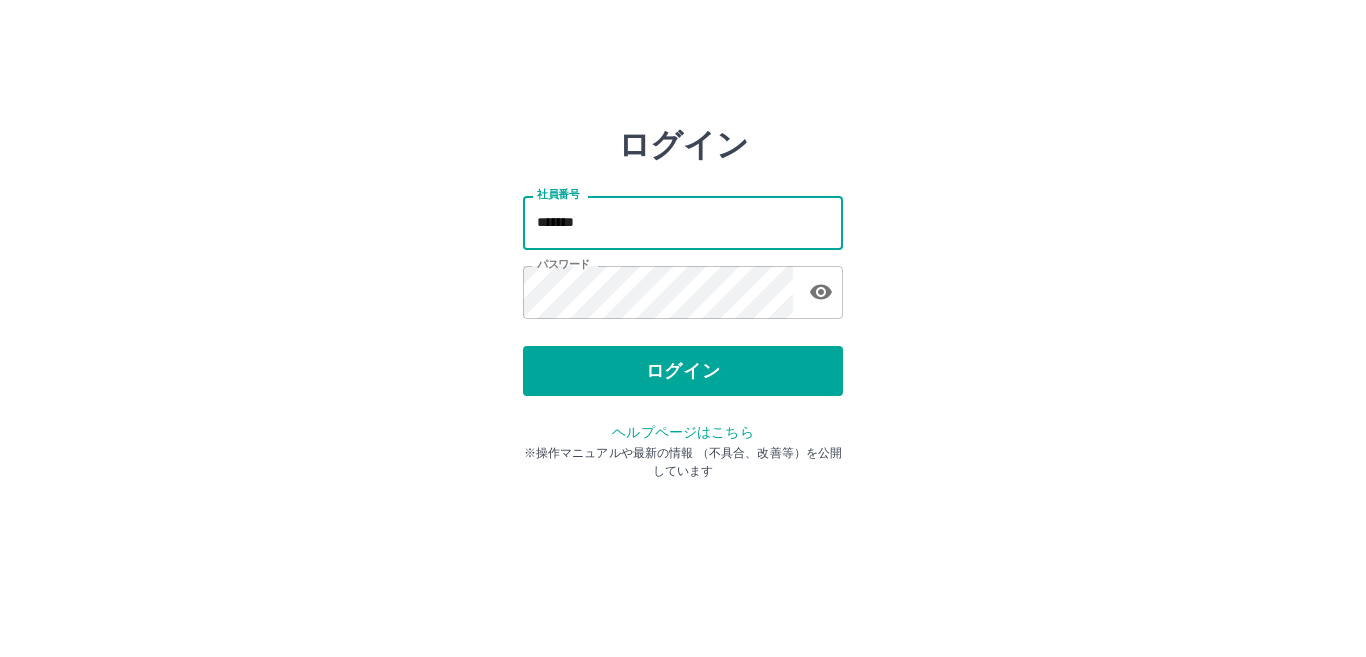 type on "*******" 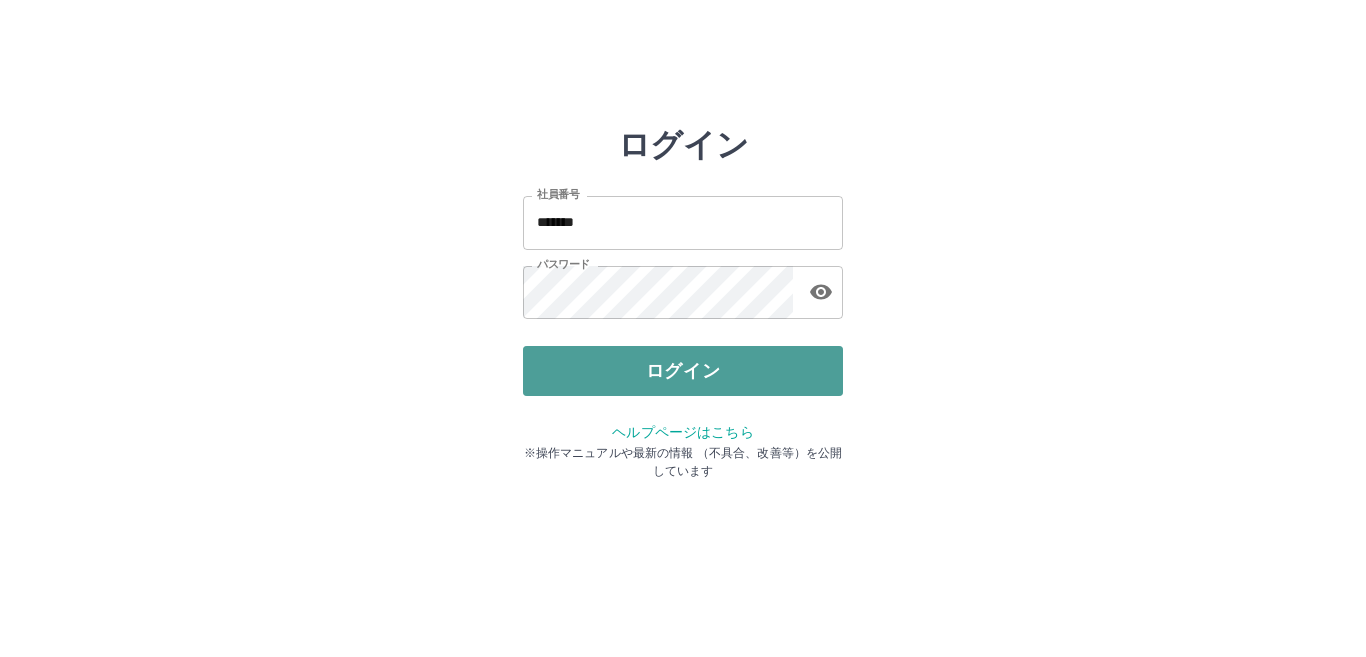 click on "ログイン" at bounding box center [683, 371] 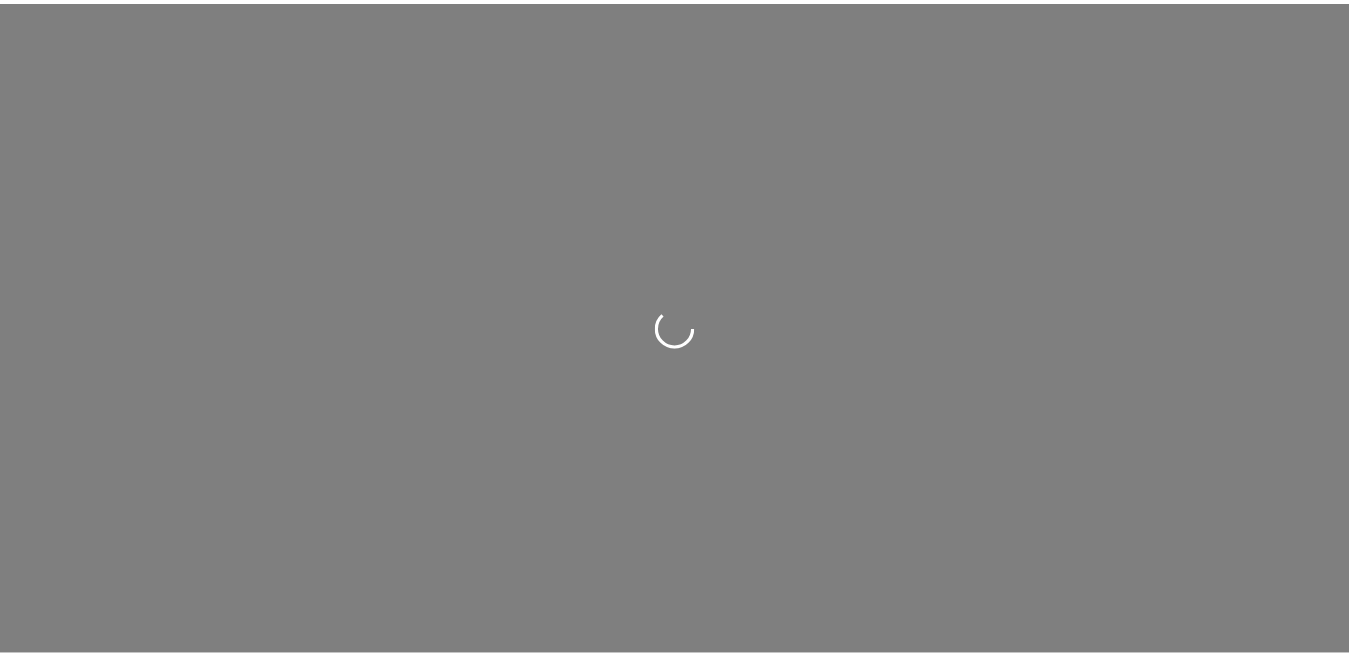 scroll, scrollTop: 0, scrollLeft: 0, axis: both 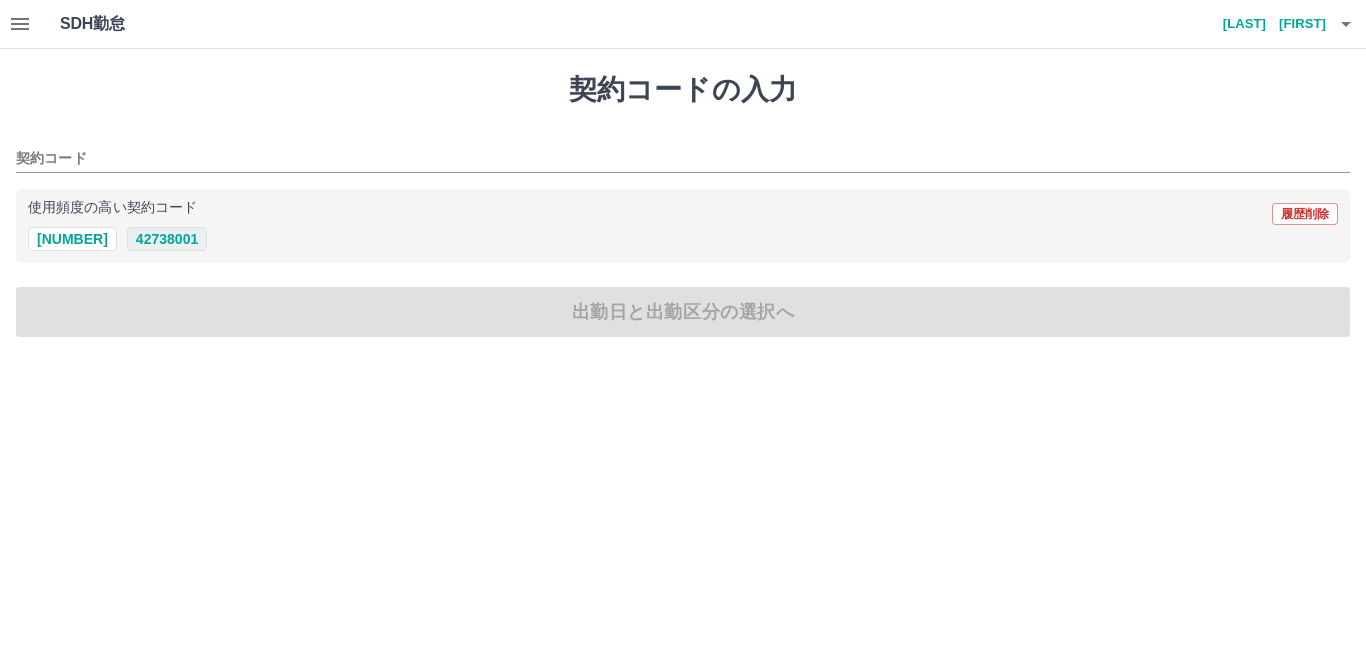 click on "42738001" at bounding box center (167, 239) 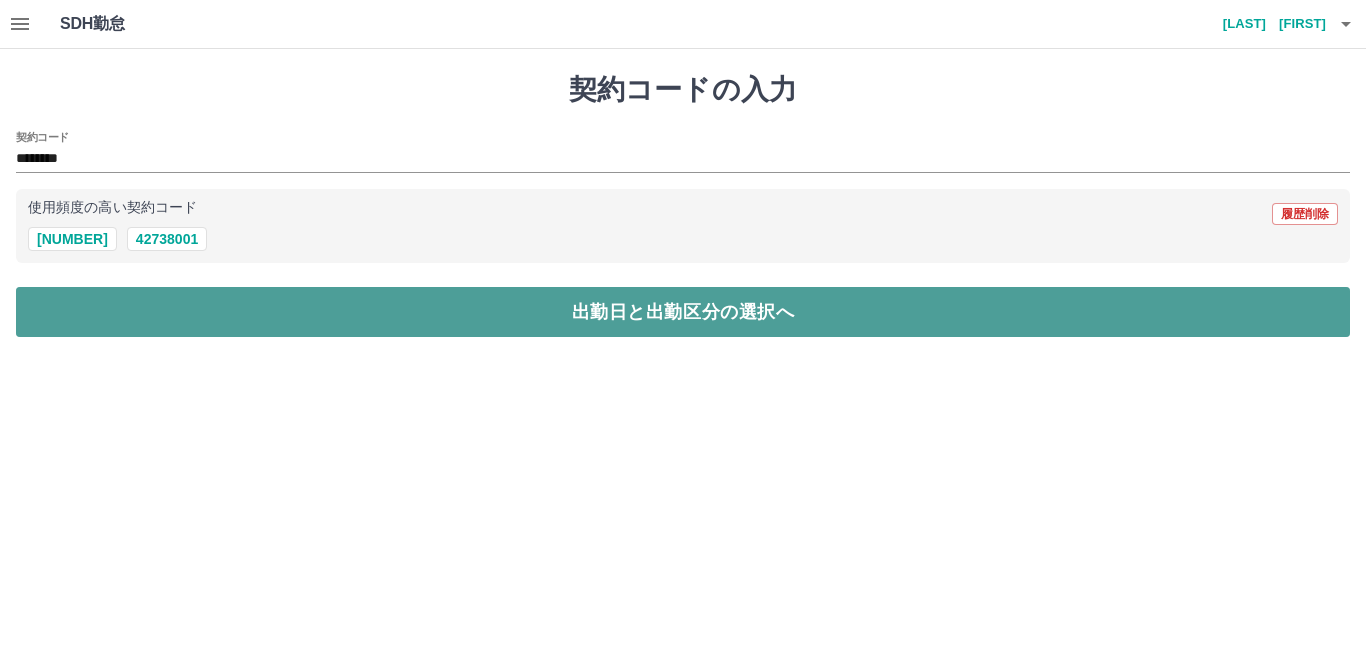 click on "出勤日と出勤区分の選択へ" at bounding box center (683, 312) 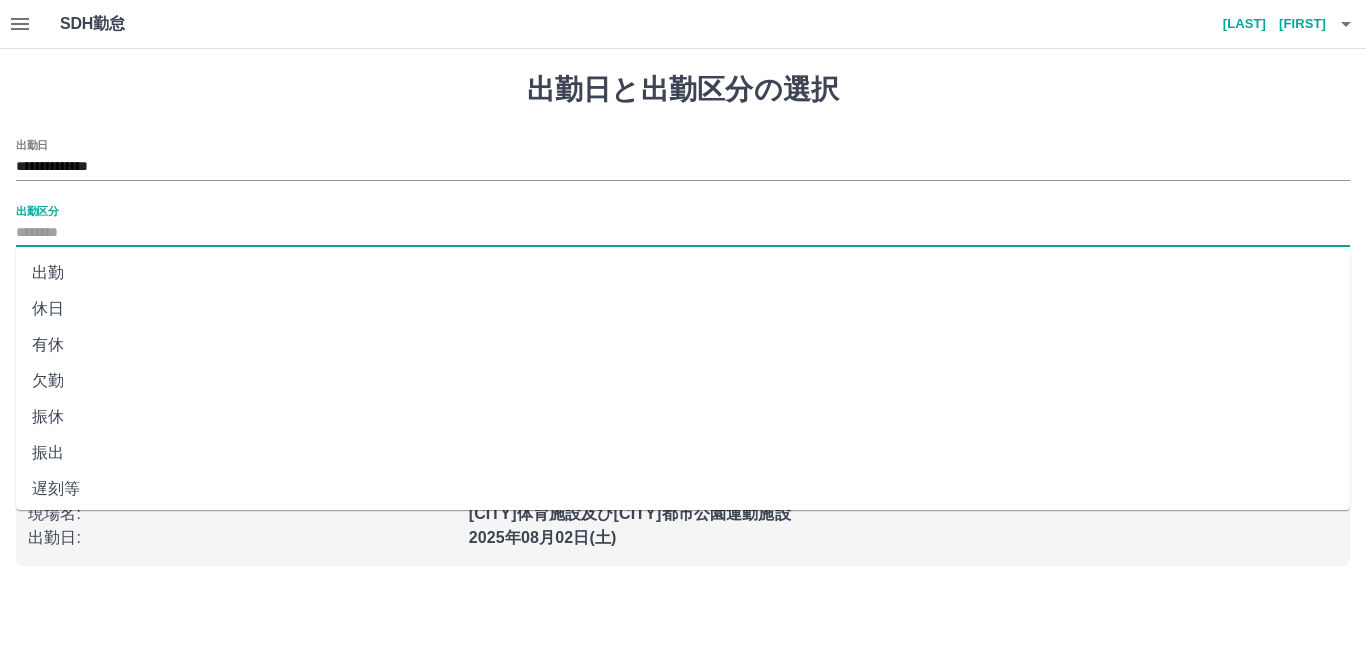 click on "出勤区分" at bounding box center [683, 233] 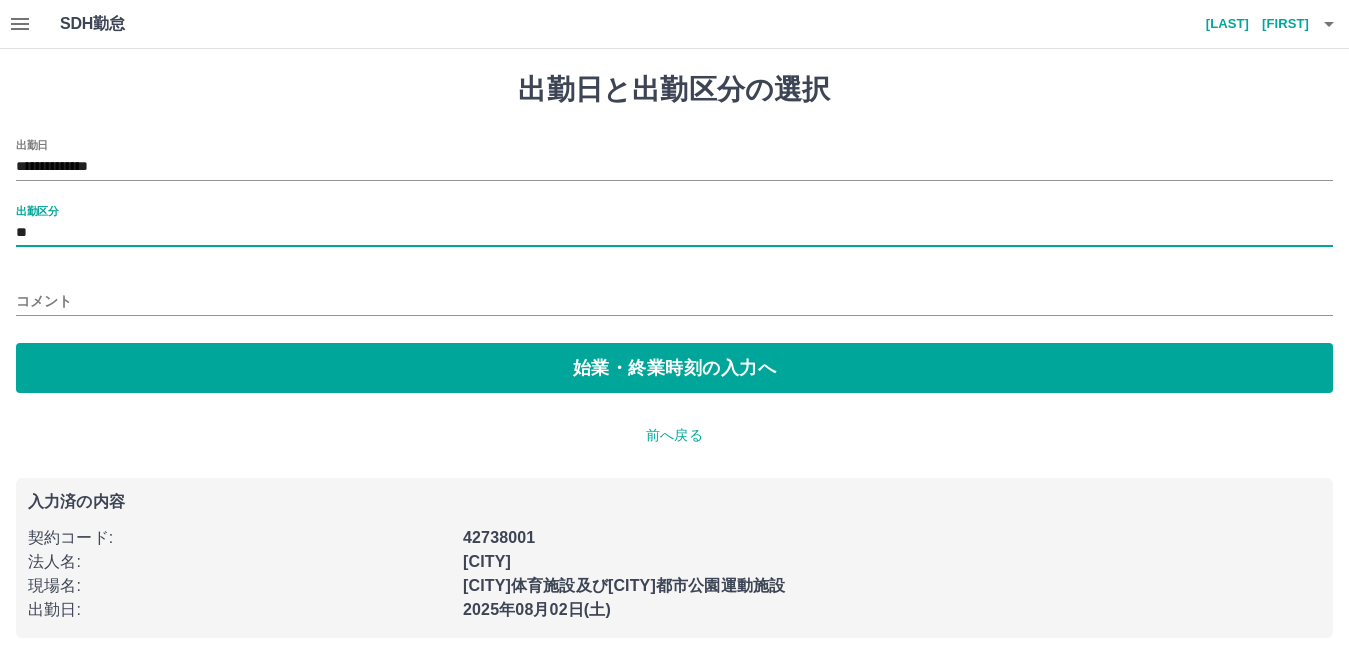click on "コメント" at bounding box center [674, 301] 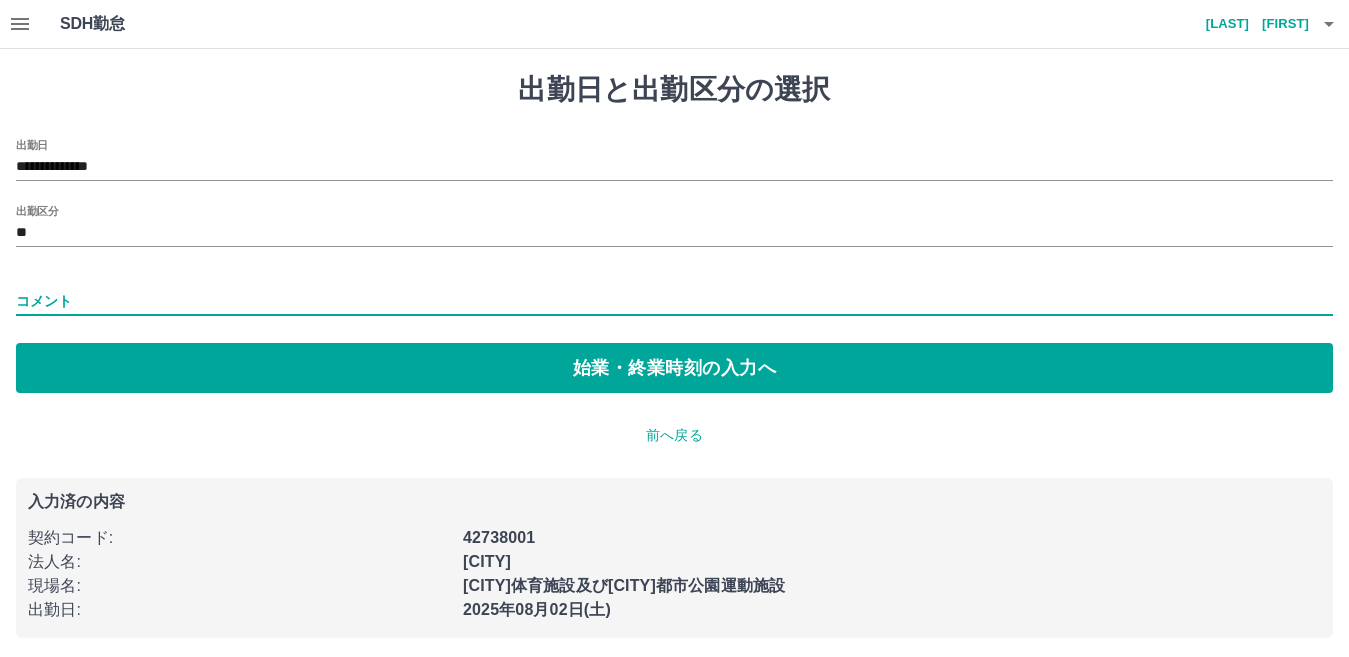 type on "**********" 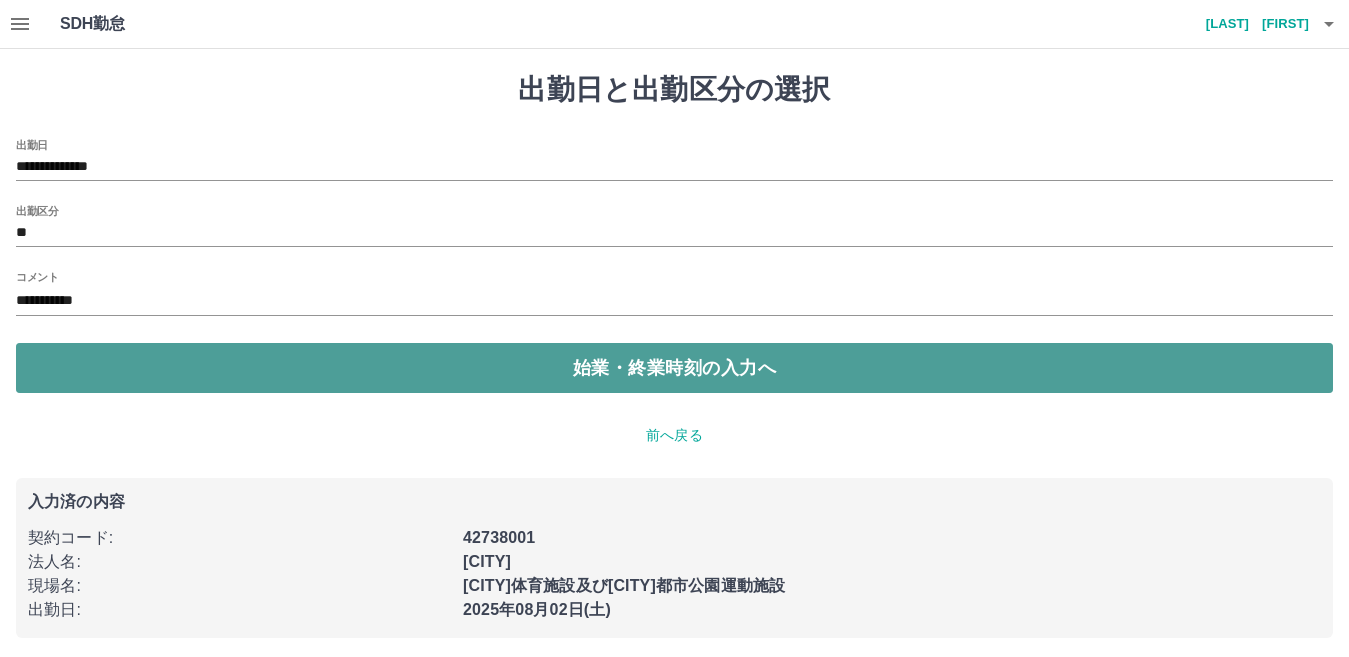 click on "始業・終業時刻の入力へ" at bounding box center [674, 368] 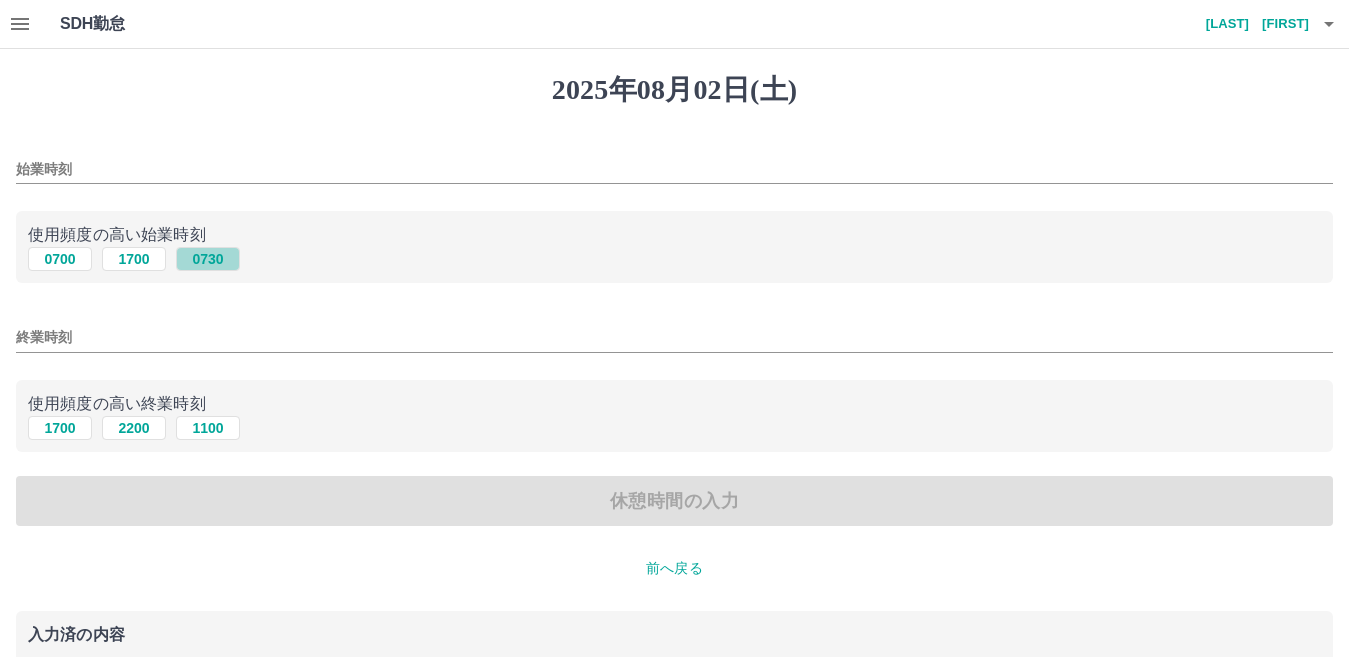 click on "0730" at bounding box center (208, 259) 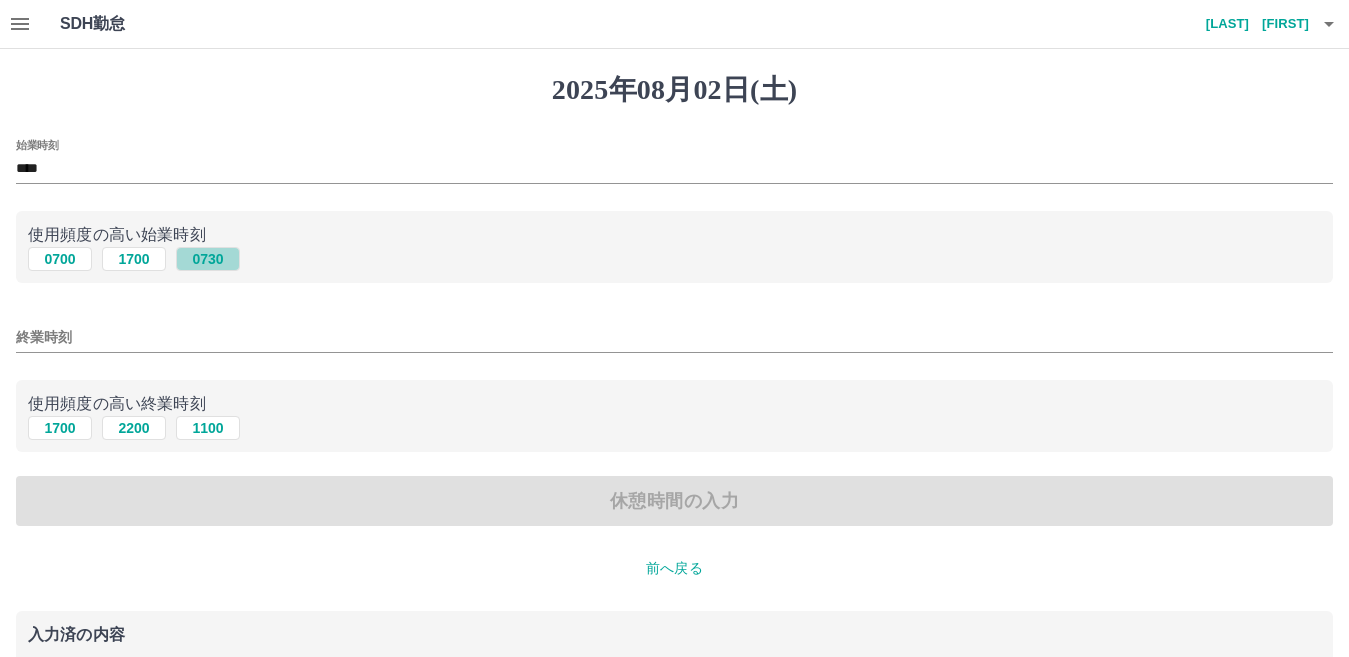 click on "0730" at bounding box center (208, 259) 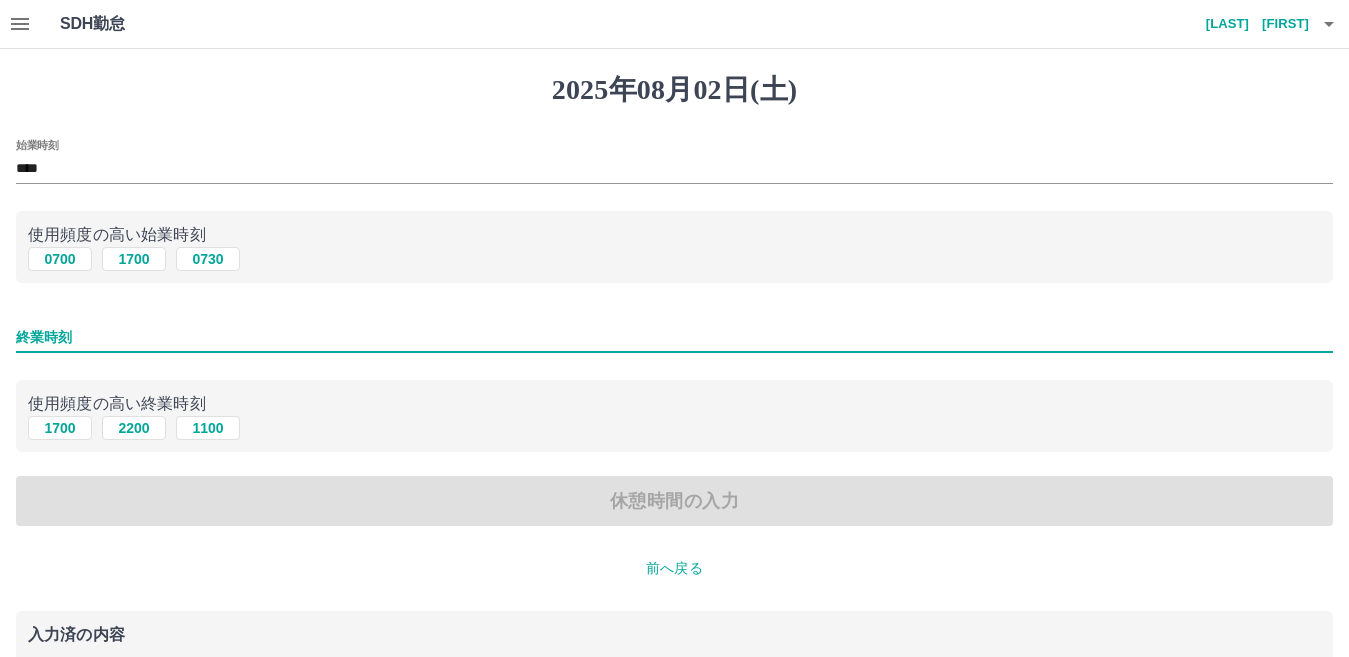click on "終業時刻" at bounding box center (674, 337) 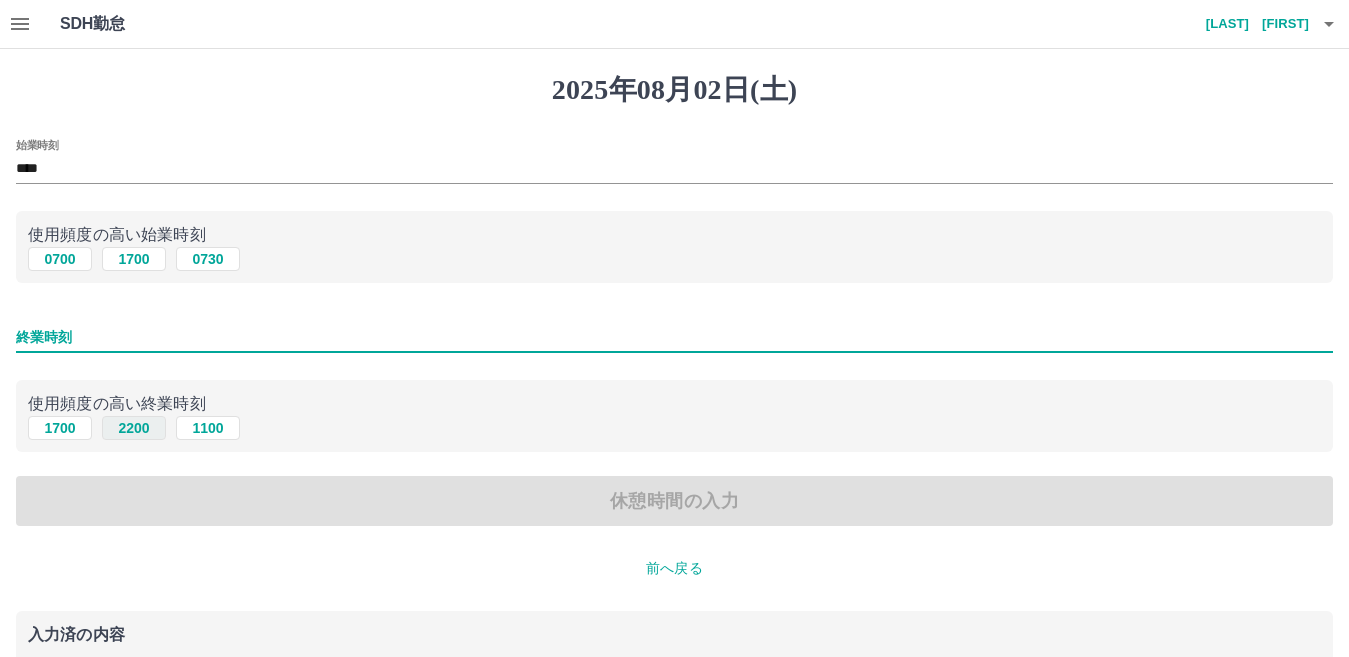 type on "****" 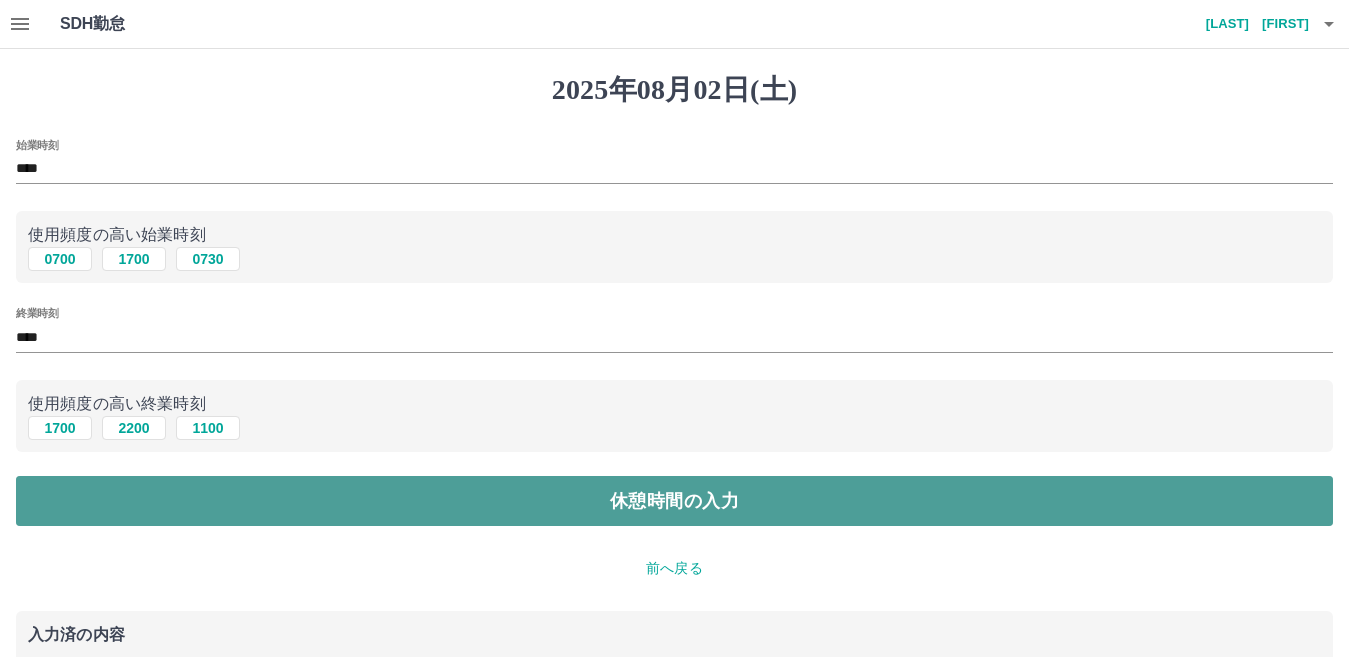 click on "休憩時間の入力" at bounding box center [674, 501] 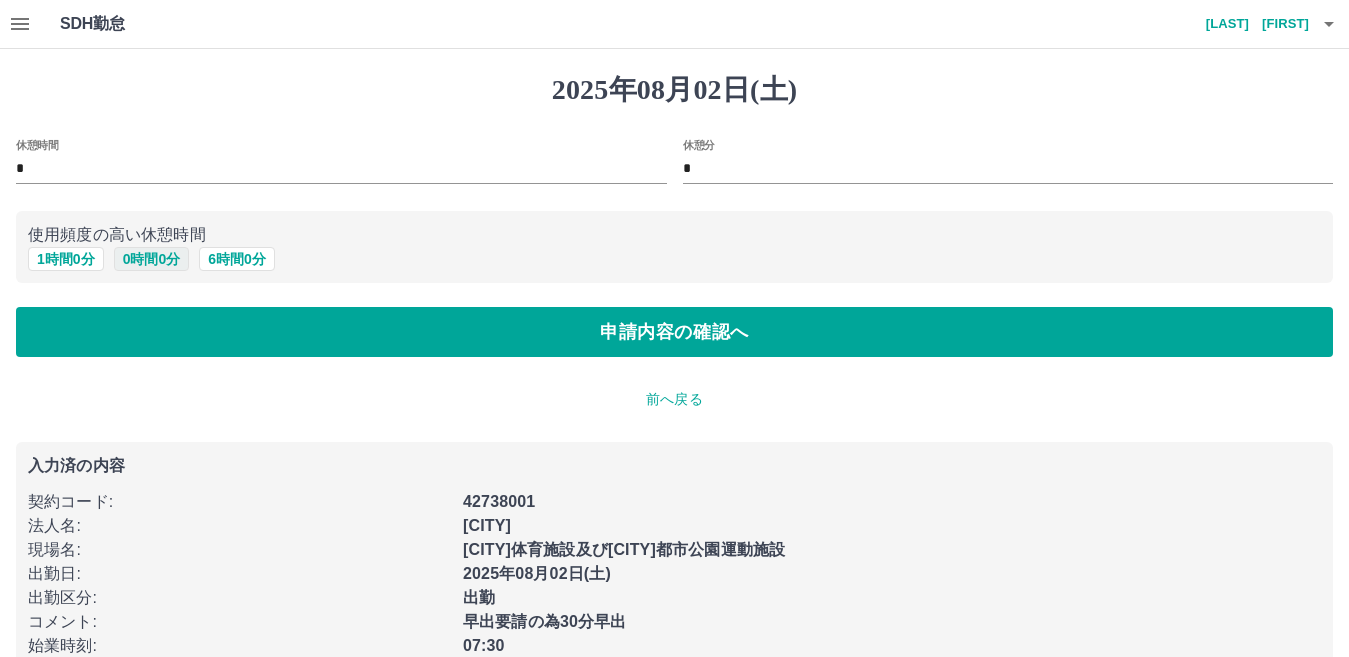 click on "0 時間 0 分" at bounding box center [152, 259] 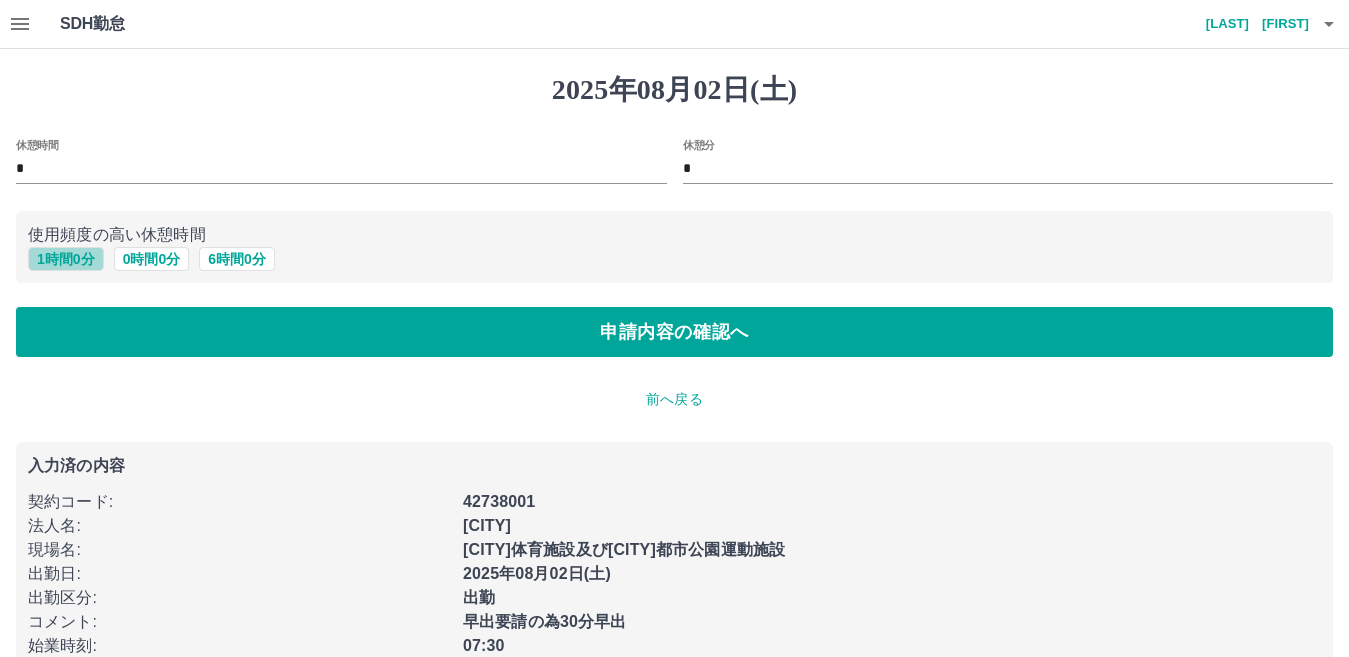click on "1 時間 0 分" at bounding box center [66, 259] 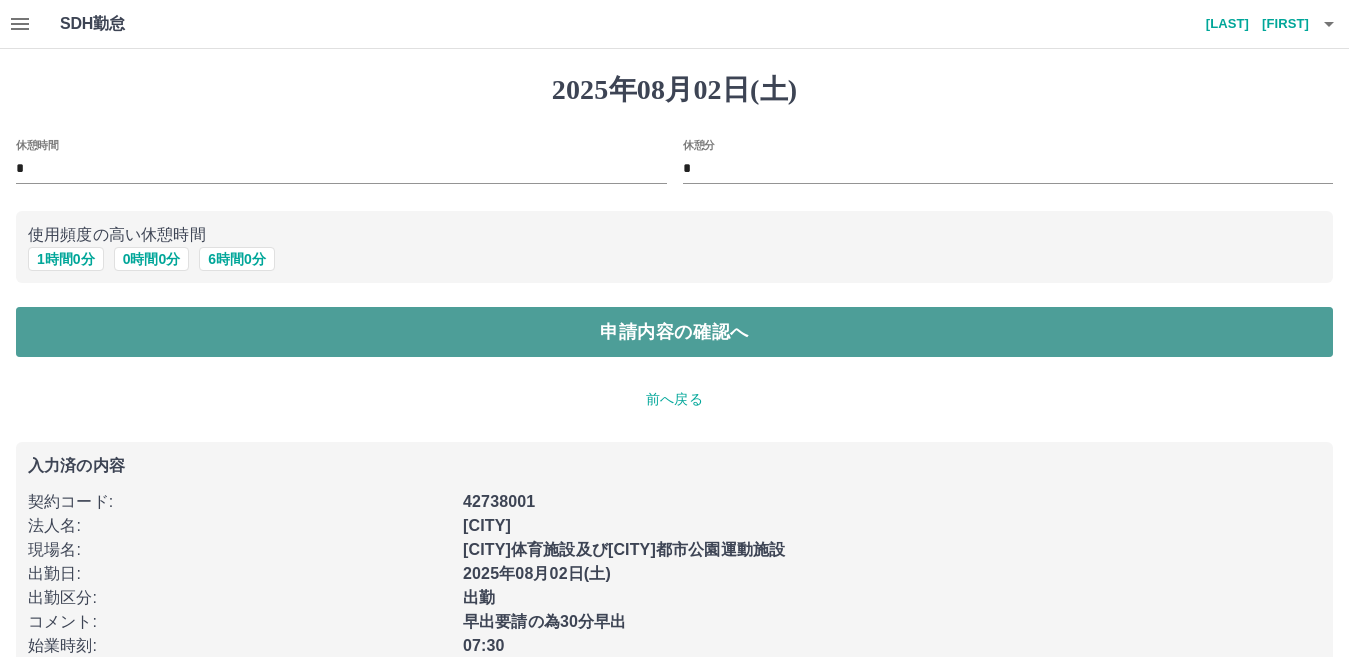 click on "申請内容の確認へ" at bounding box center (674, 332) 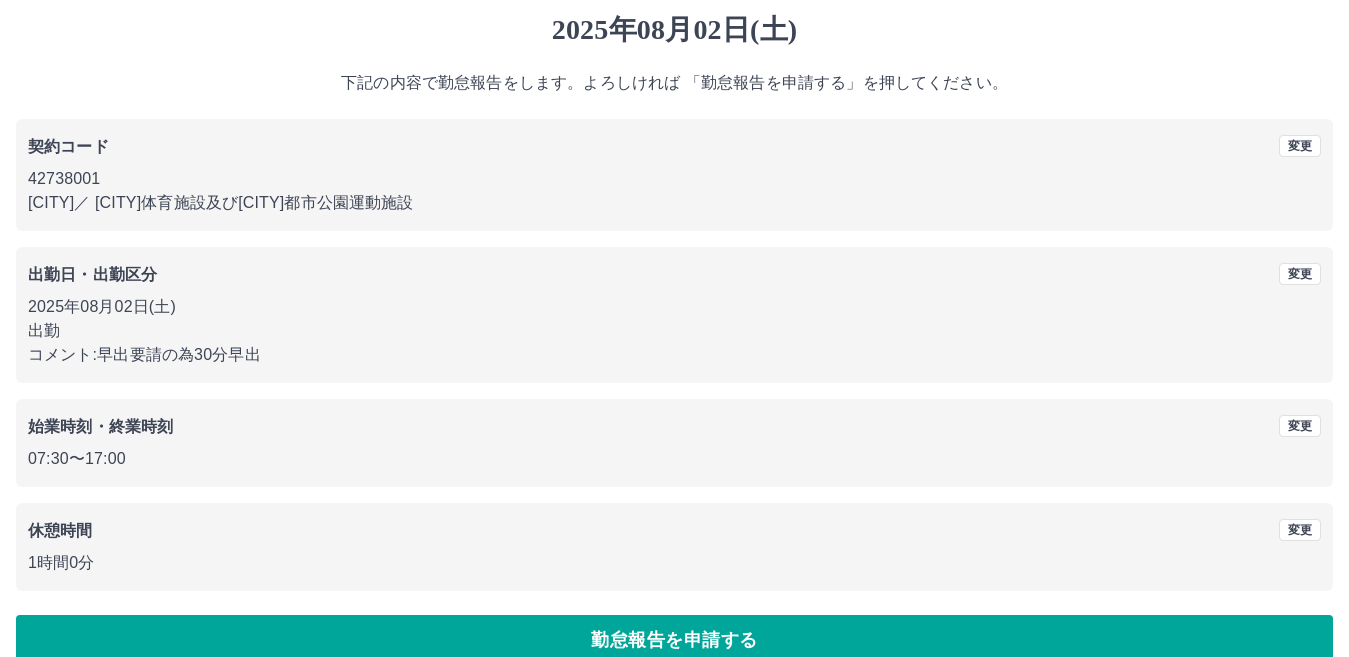 scroll, scrollTop: 92, scrollLeft: 0, axis: vertical 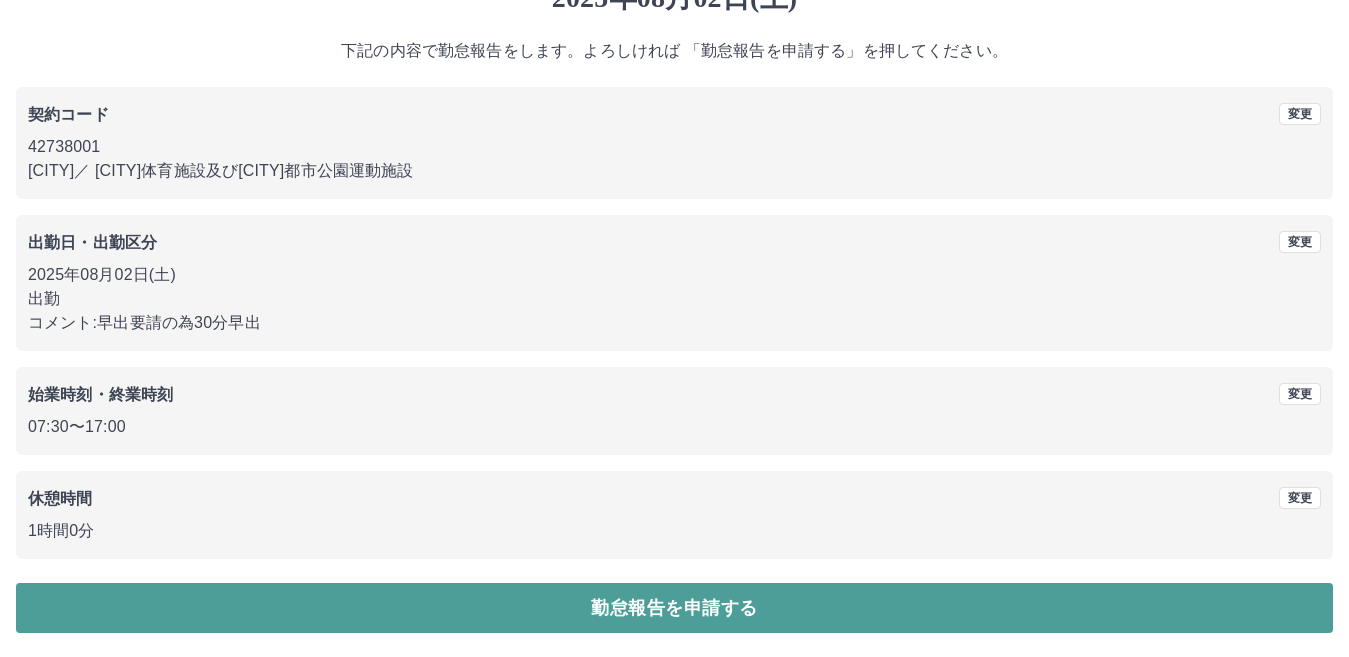 click on "勤怠報告を申請する" at bounding box center (674, 608) 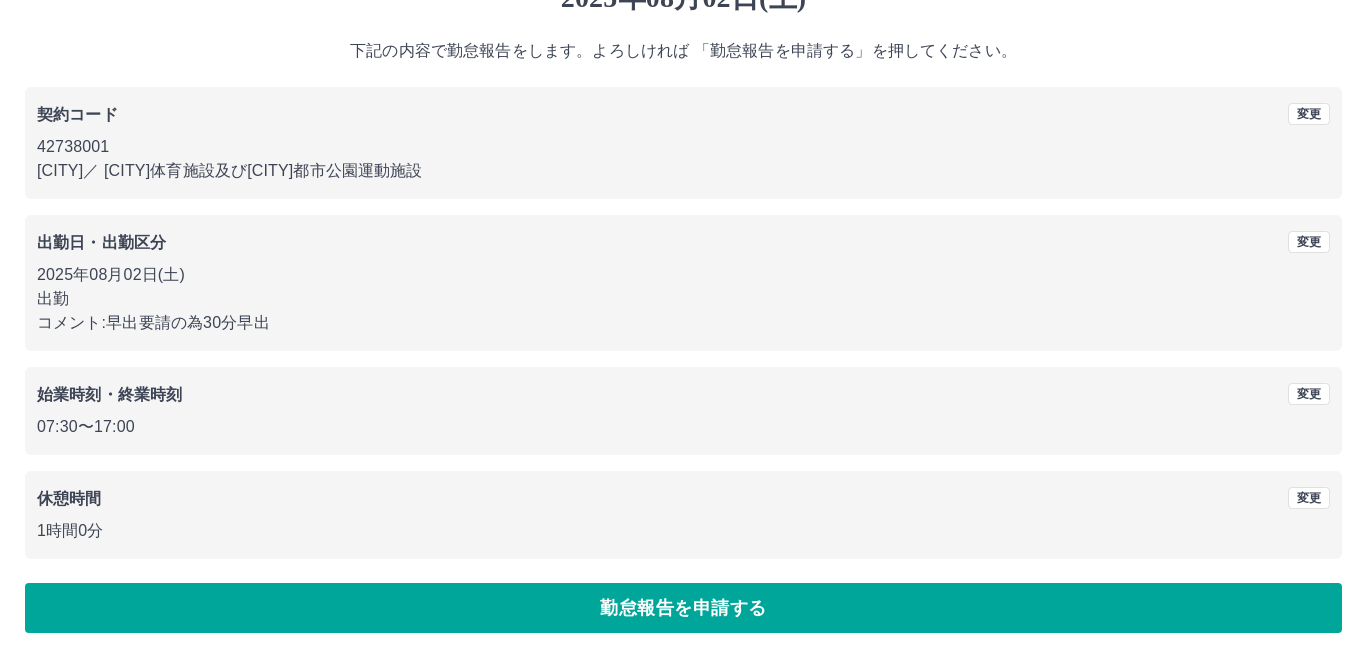 scroll, scrollTop: 0, scrollLeft: 0, axis: both 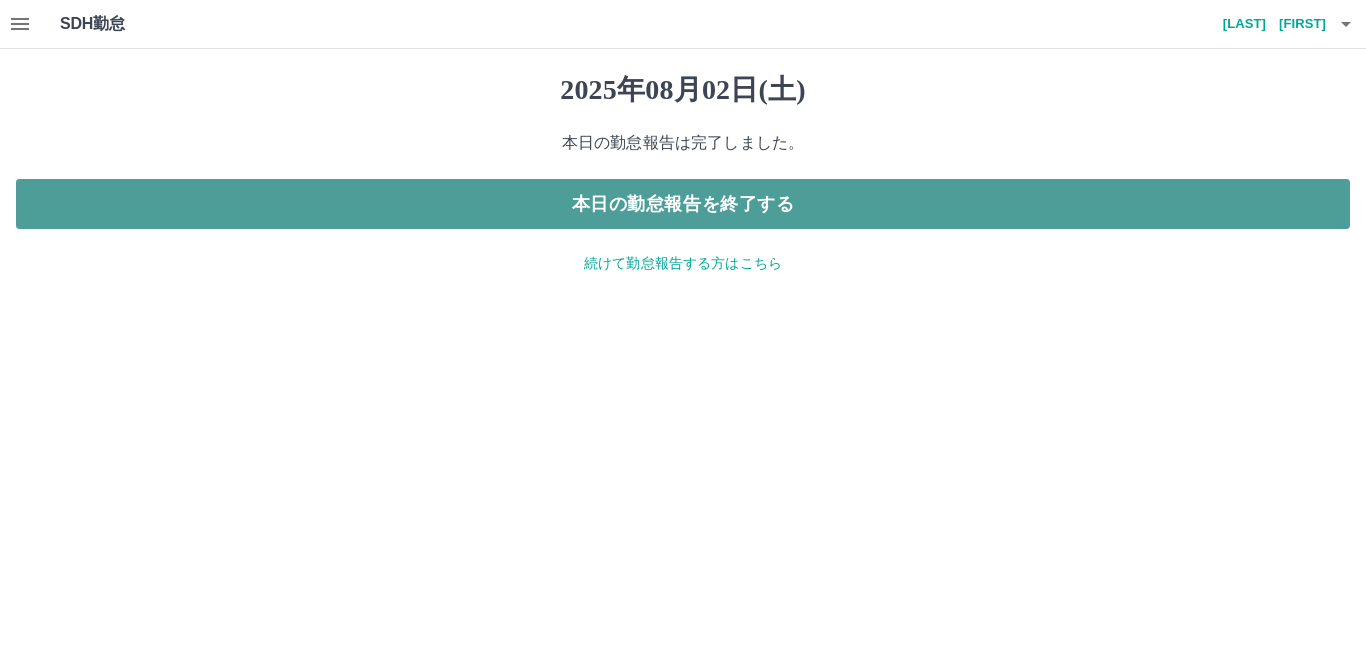 click on "本日の勤怠報告を終了する" at bounding box center [683, 204] 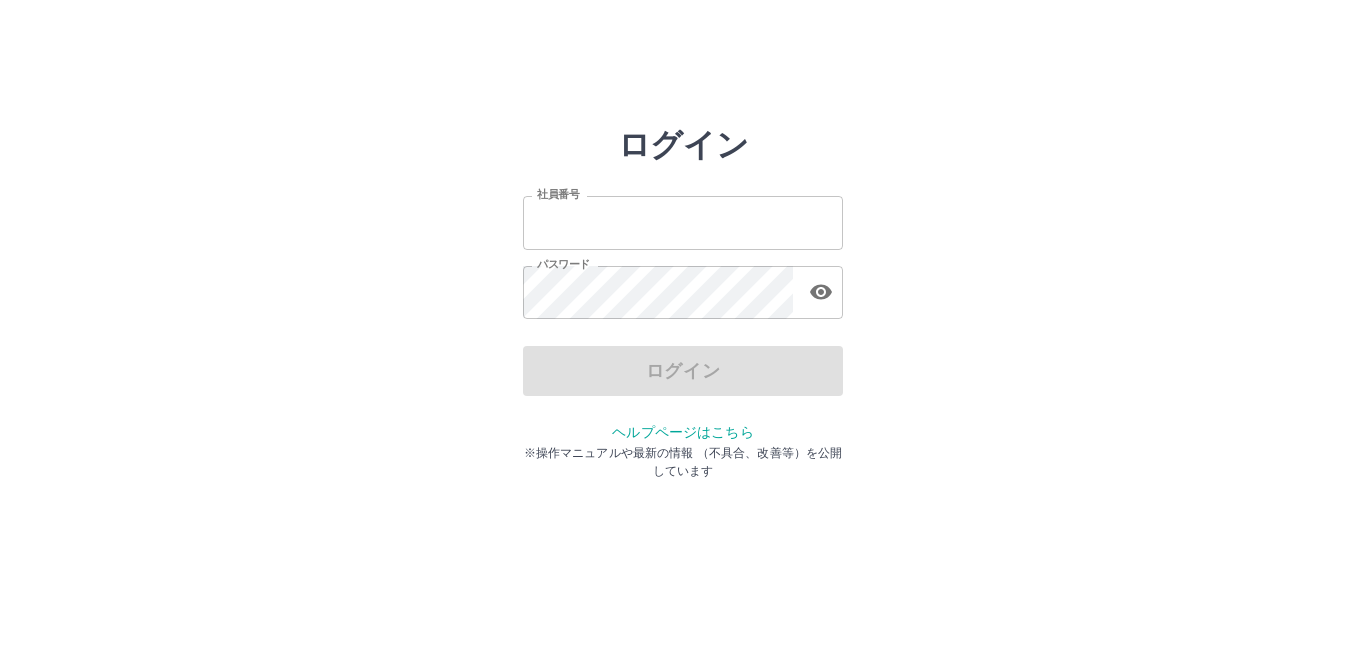 scroll, scrollTop: 0, scrollLeft: 0, axis: both 